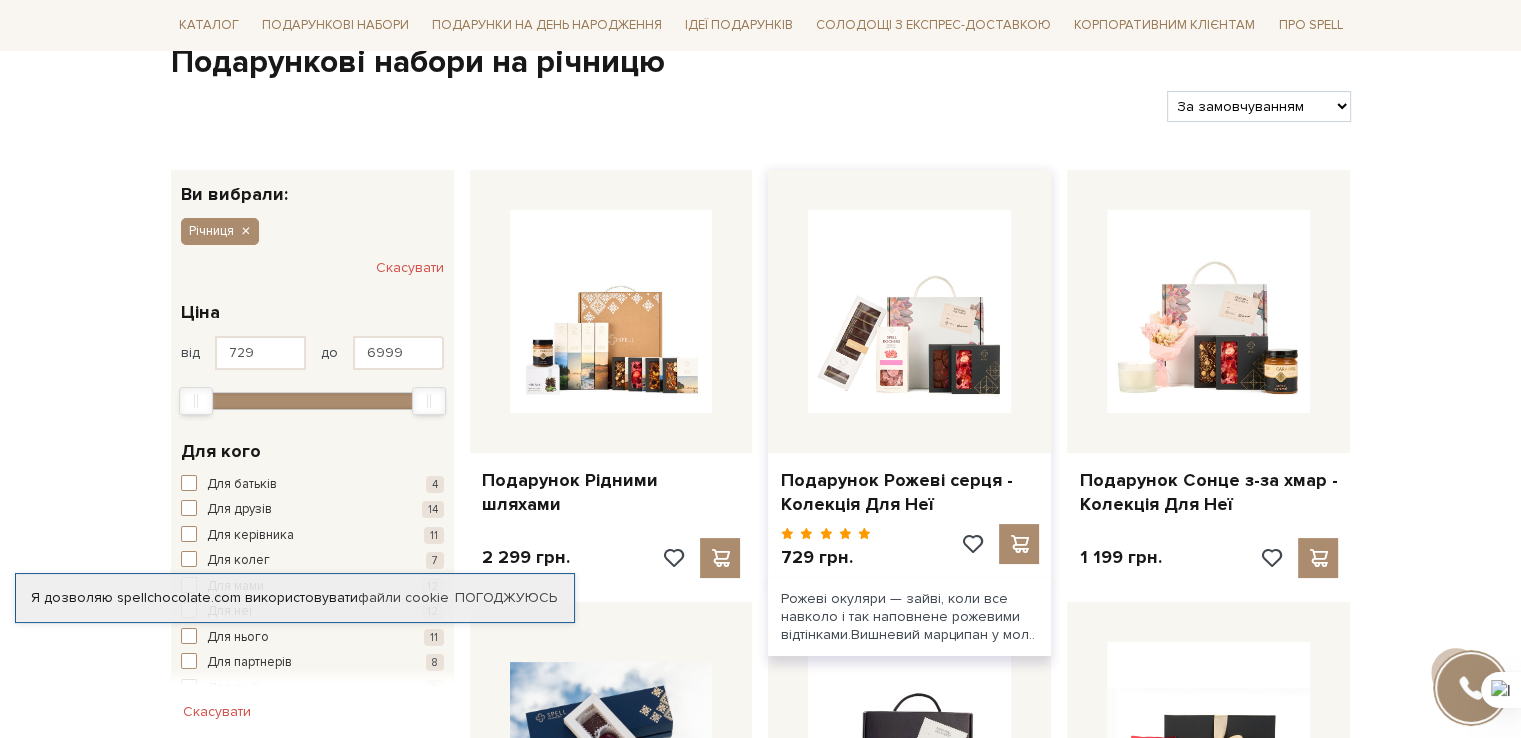 scroll, scrollTop: 0, scrollLeft: 0, axis: both 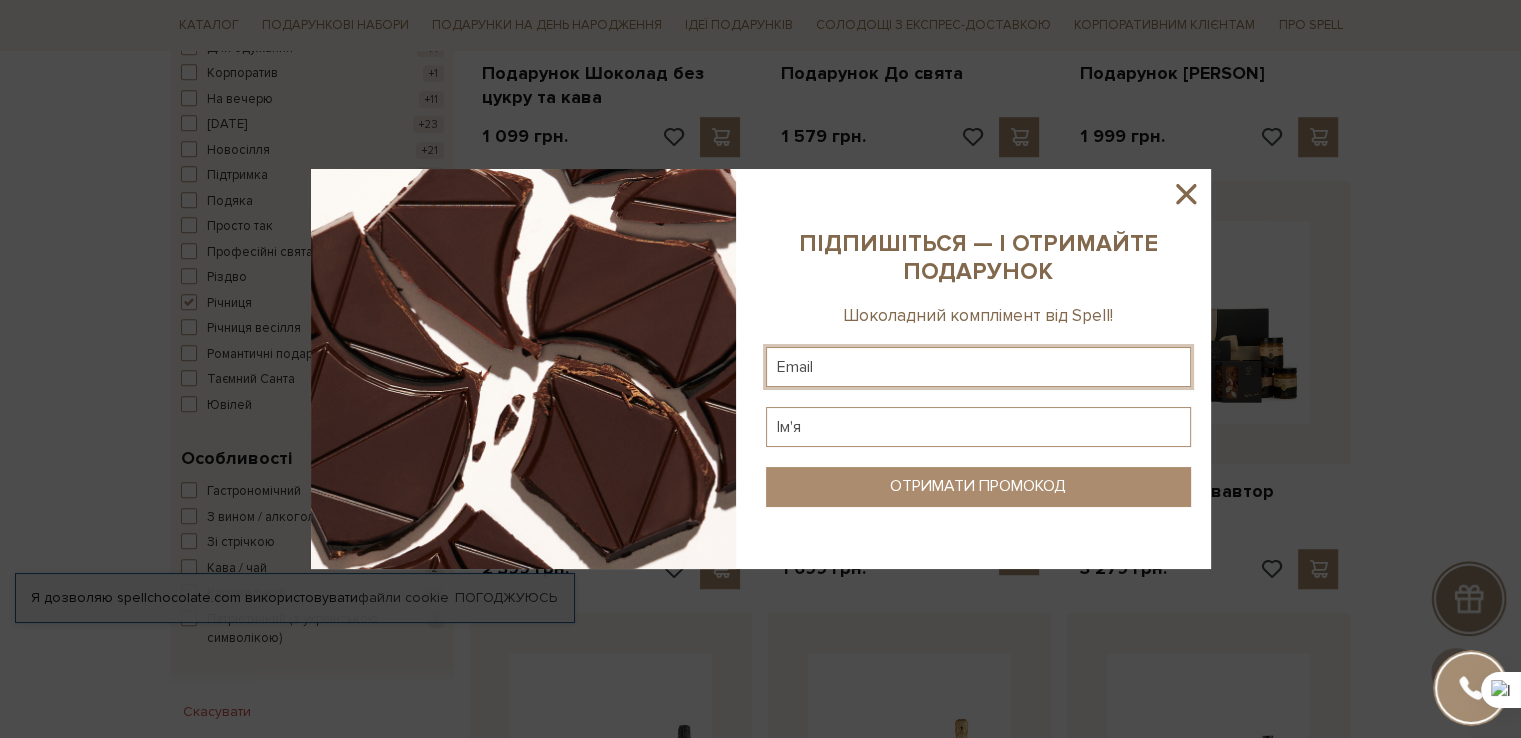 click 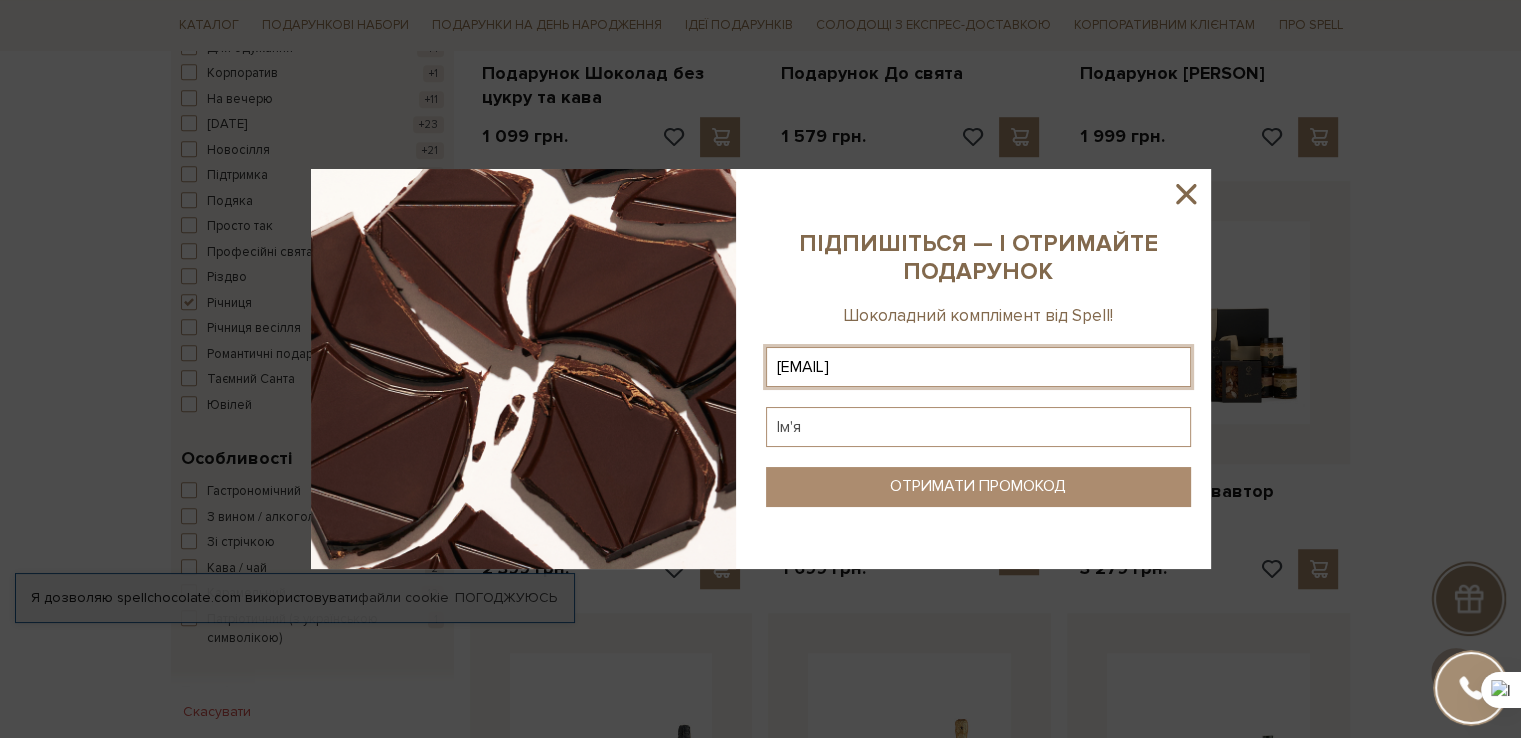 click 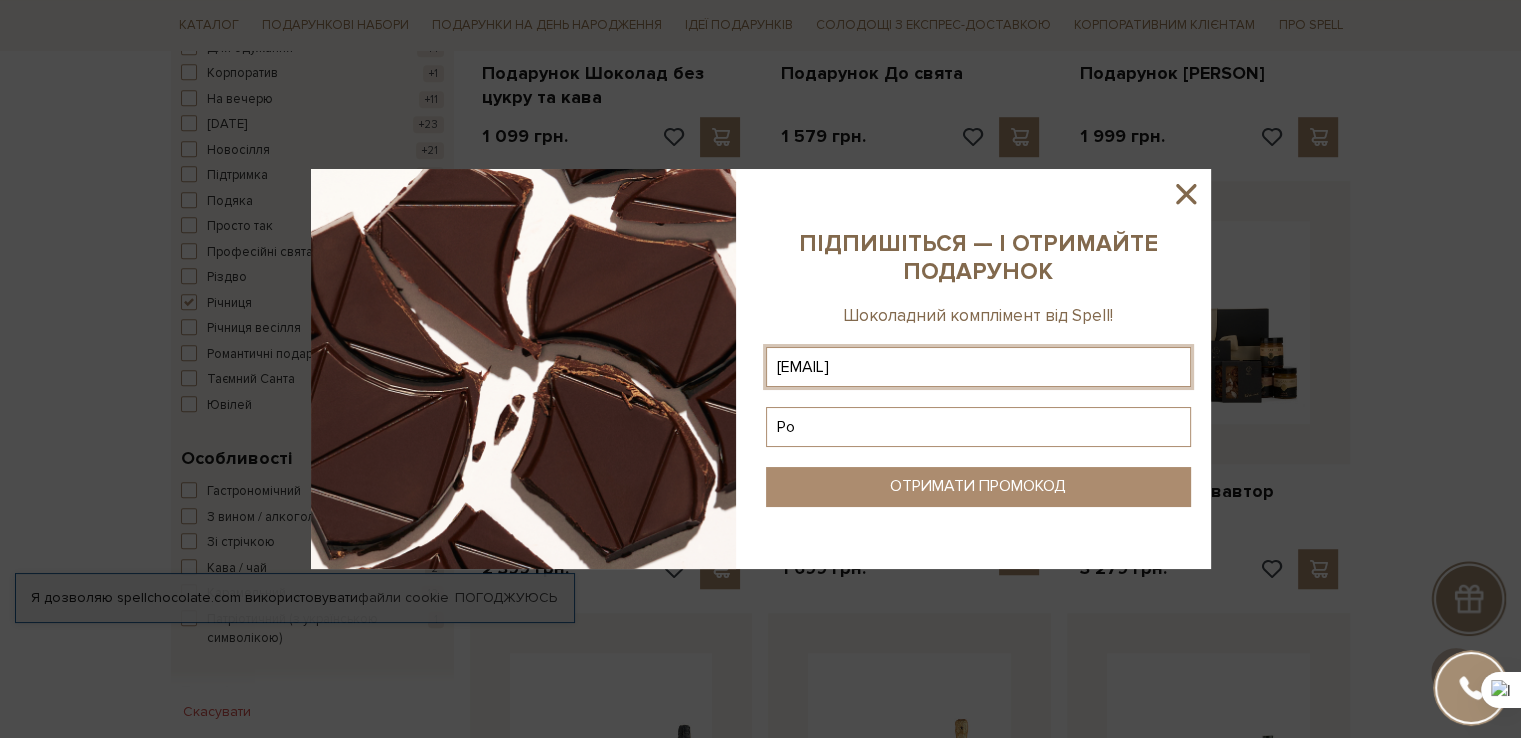 type on "Р" 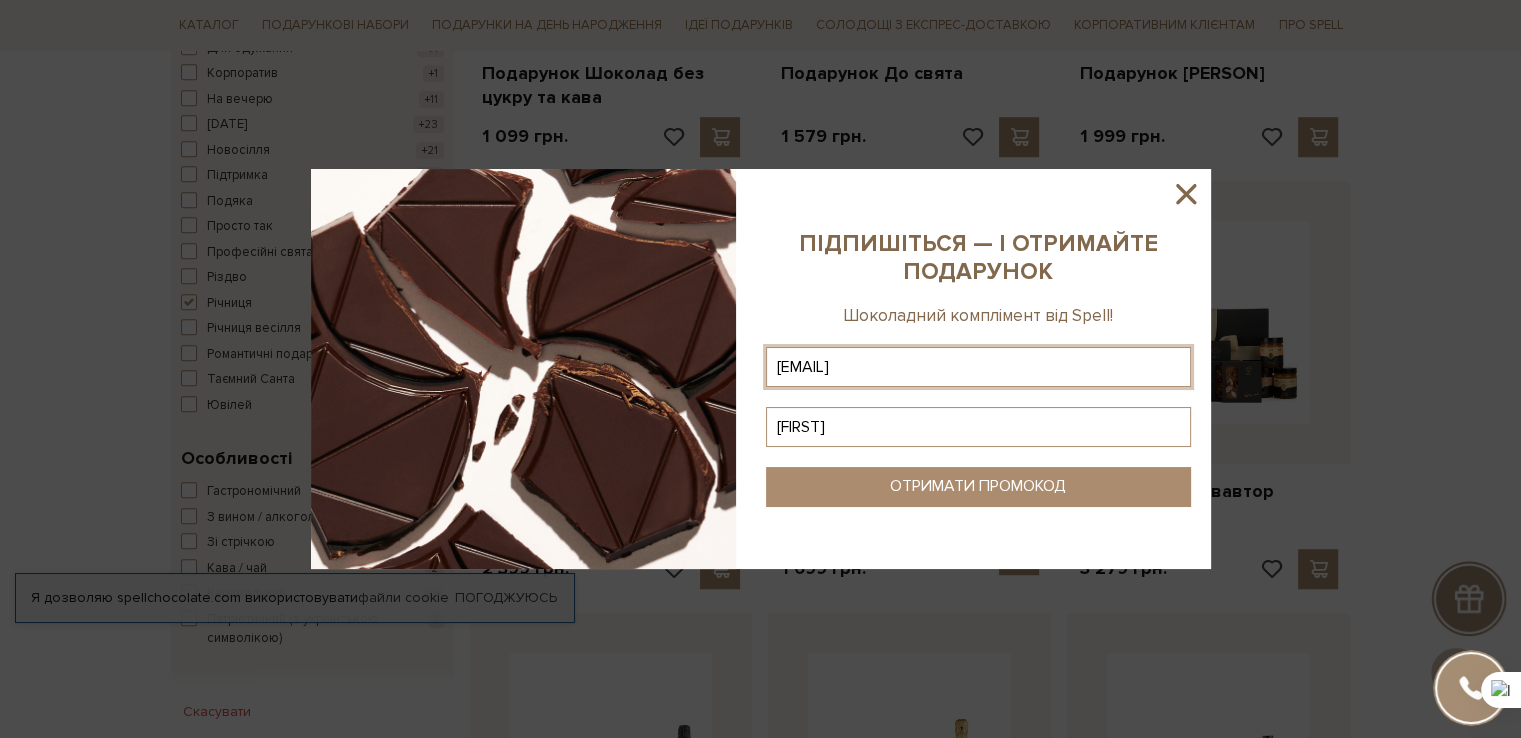 type on "Олексій" 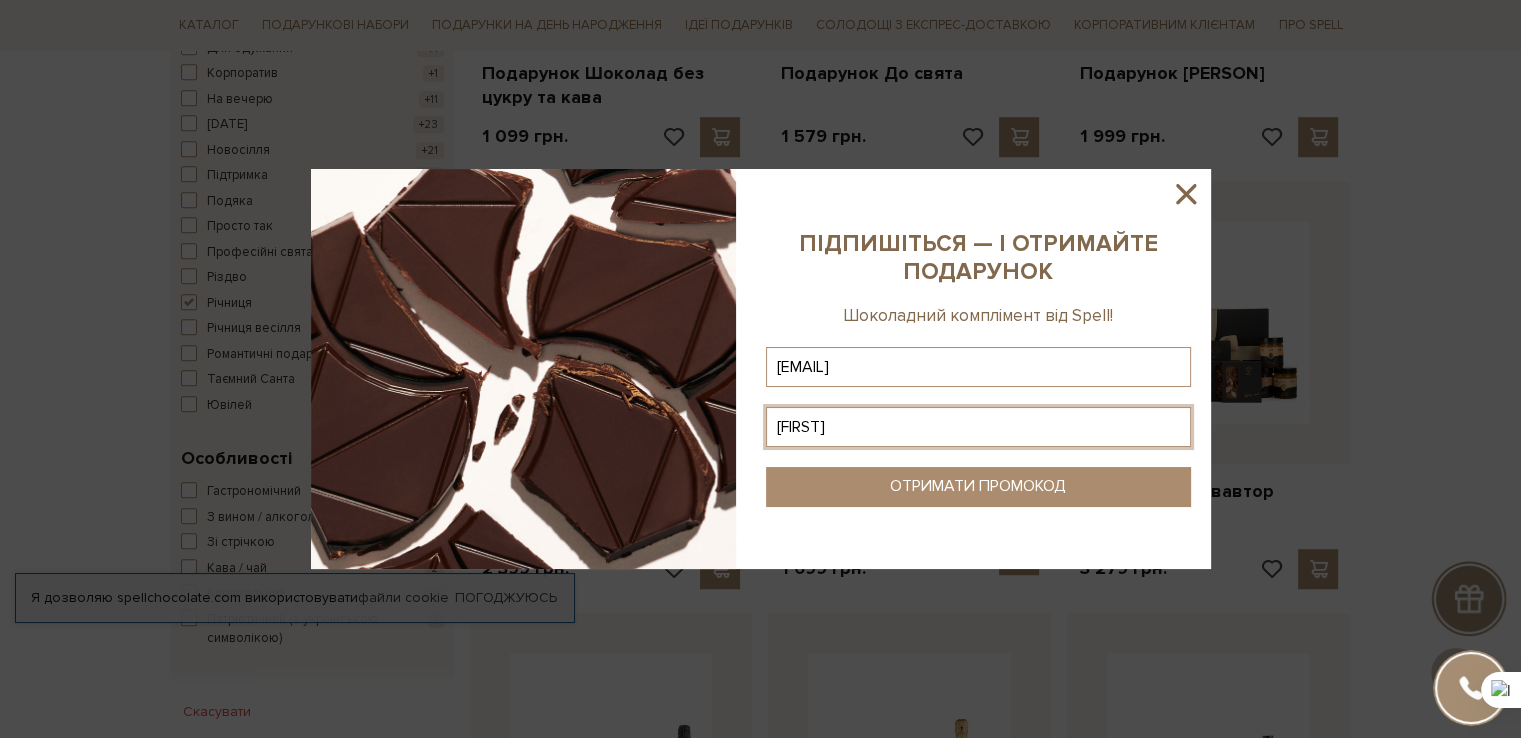 click on "Олексій" 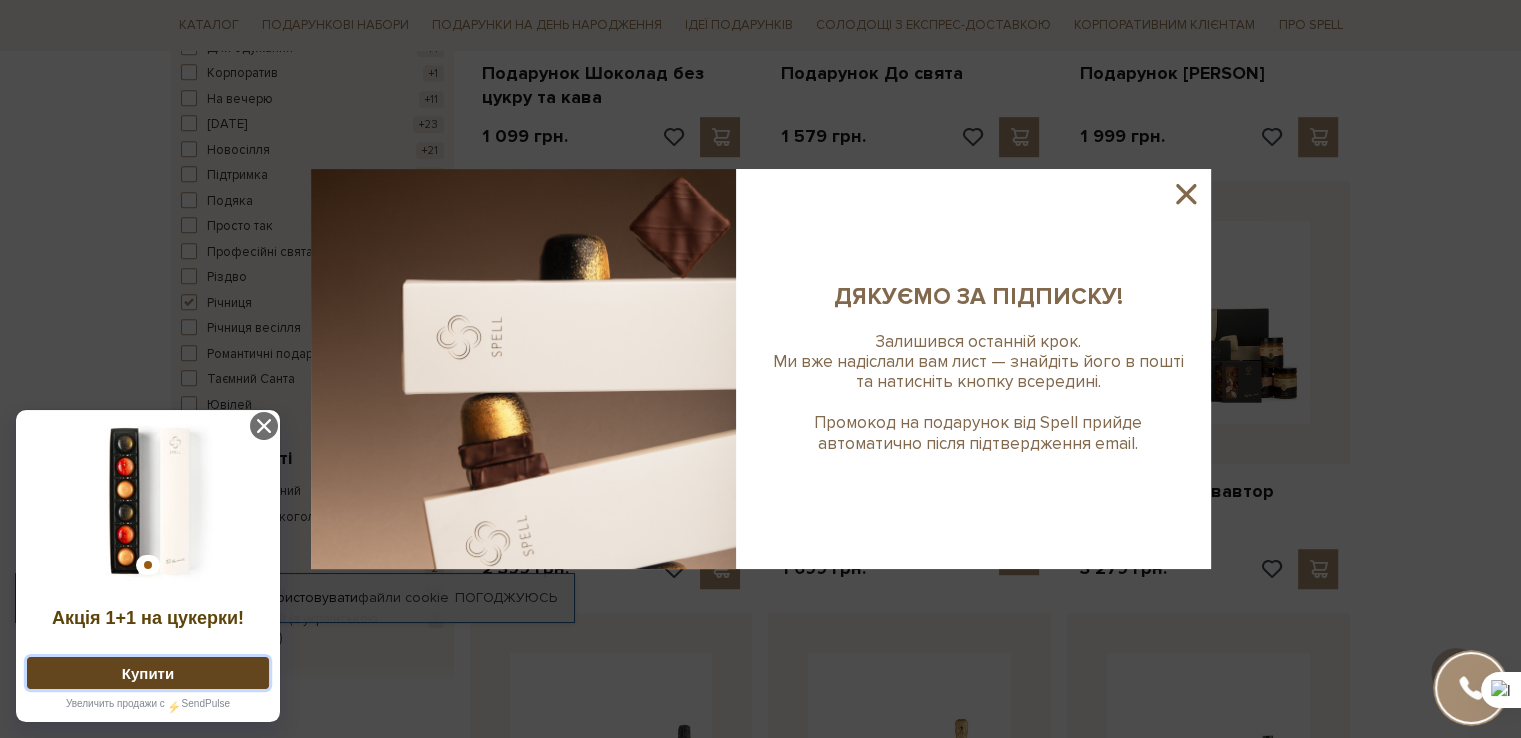 click on "Купити" at bounding box center (148, 673) 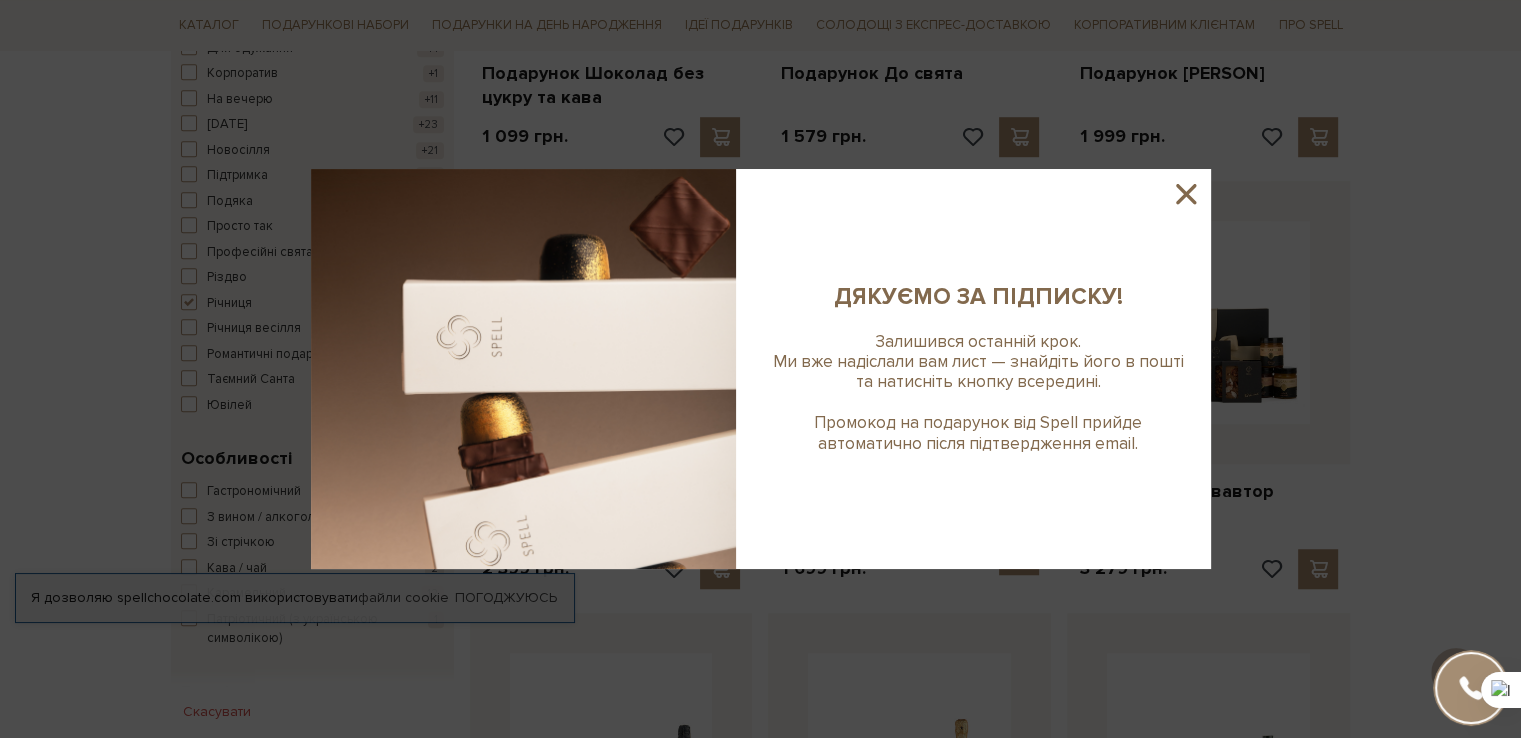click 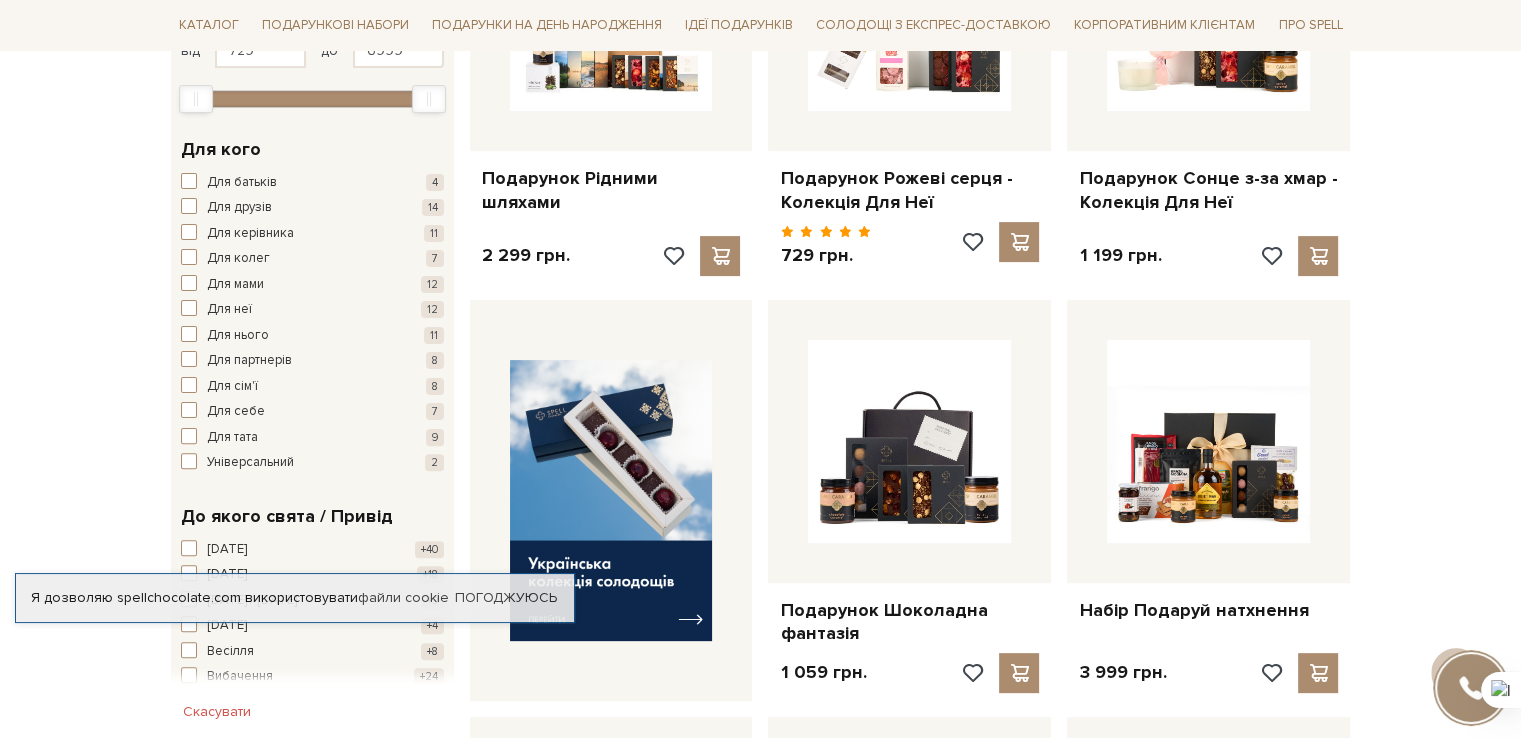 scroll, scrollTop: 515, scrollLeft: 0, axis: vertical 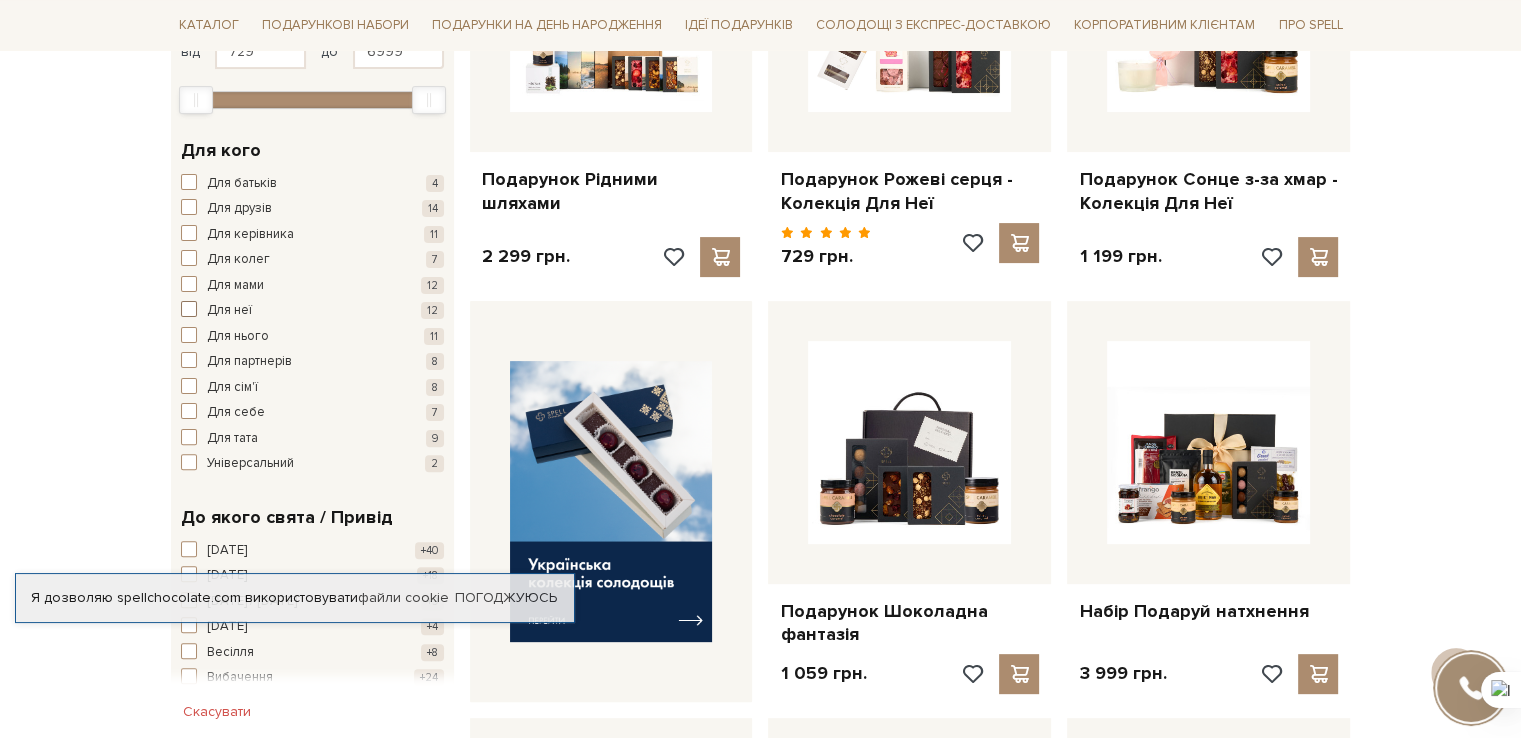 click on "Для неї
12" at bounding box center [312, 311] 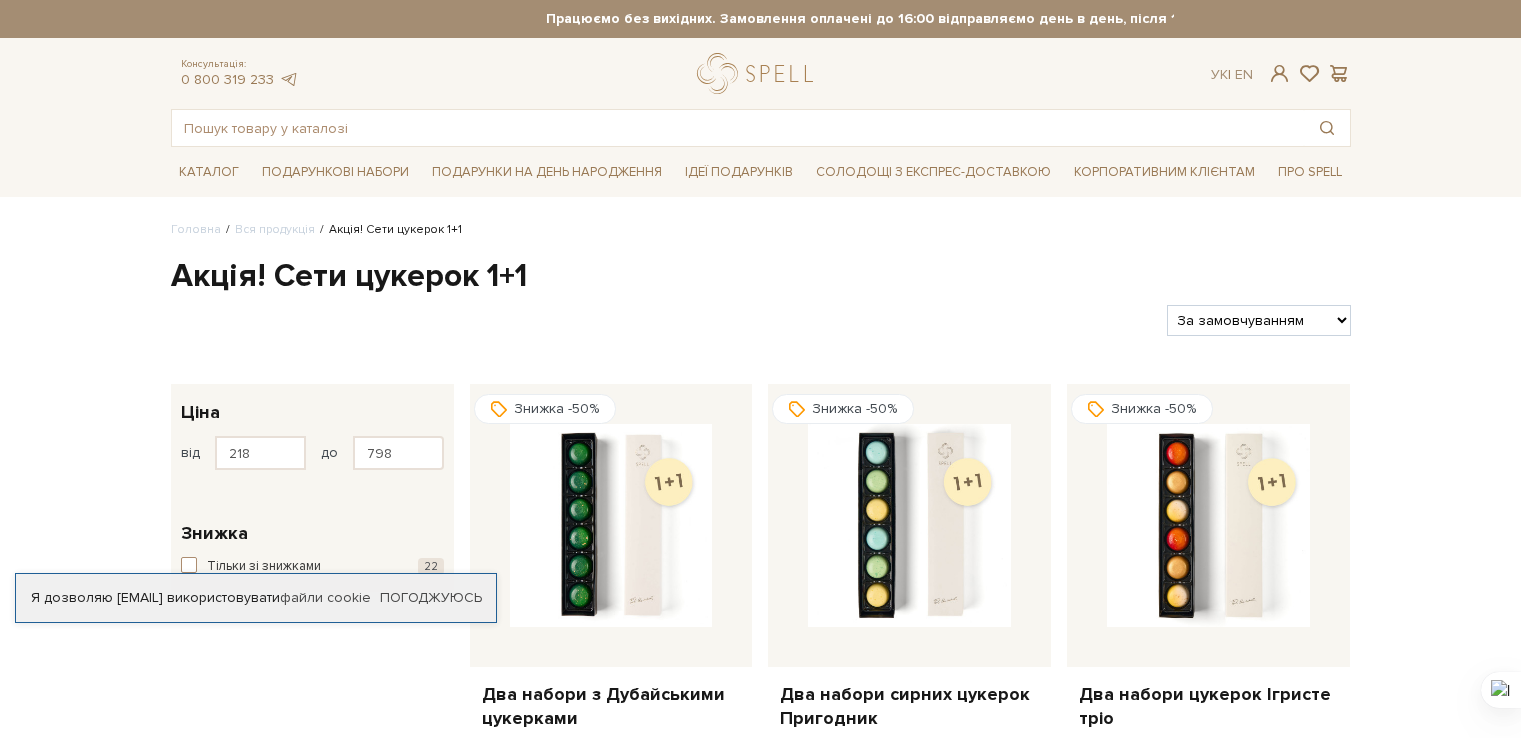 scroll, scrollTop: 0, scrollLeft: 0, axis: both 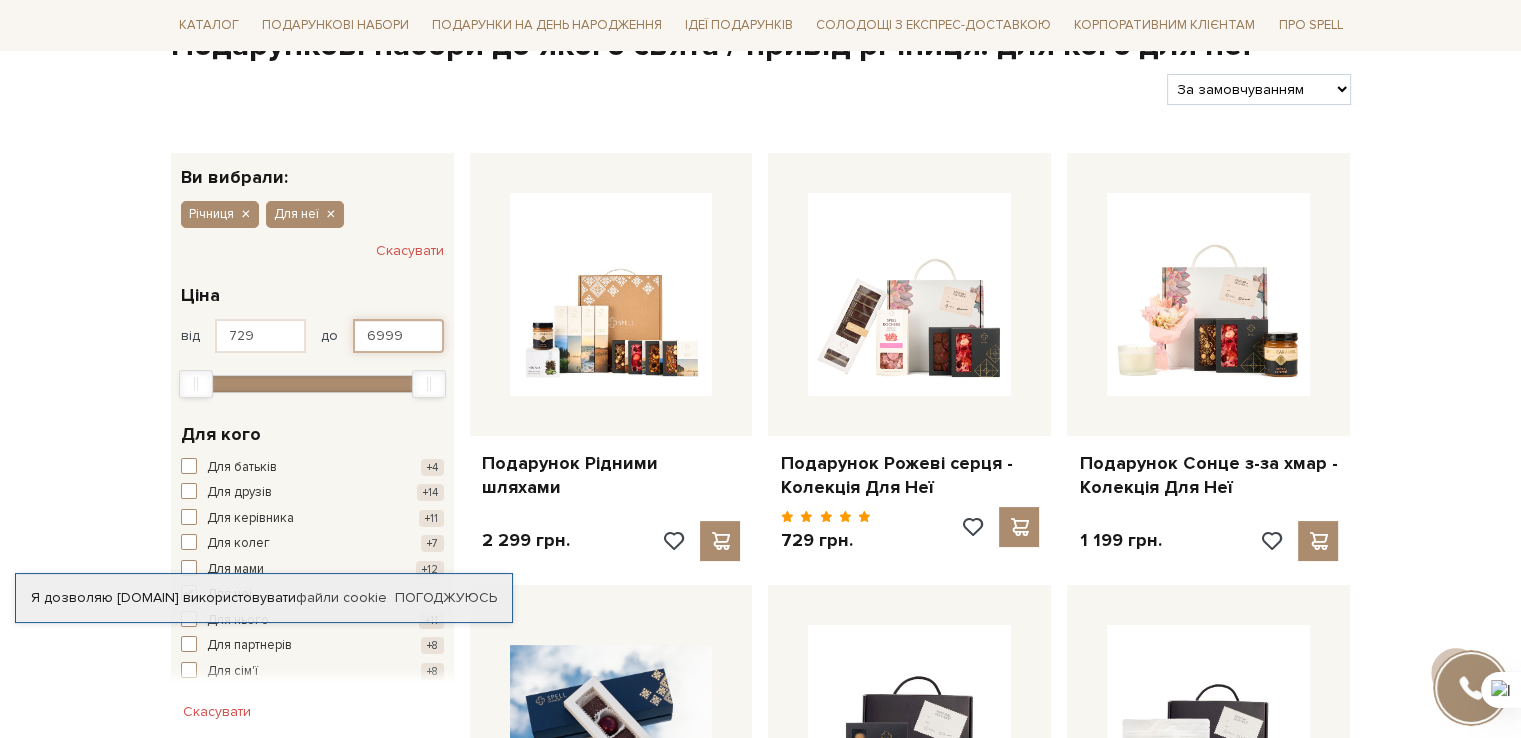 click on "6999" at bounding box center [398, 336] 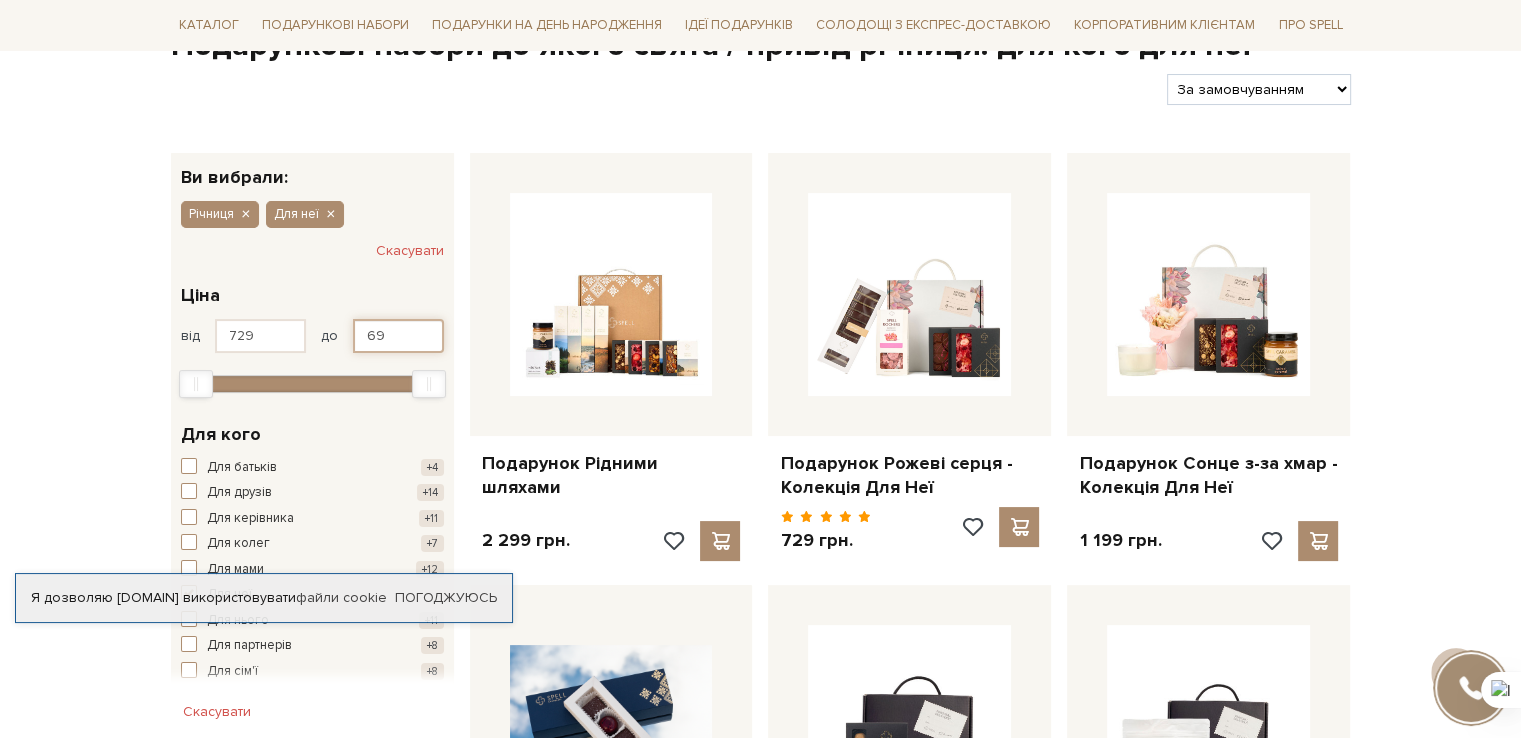 type on "6" 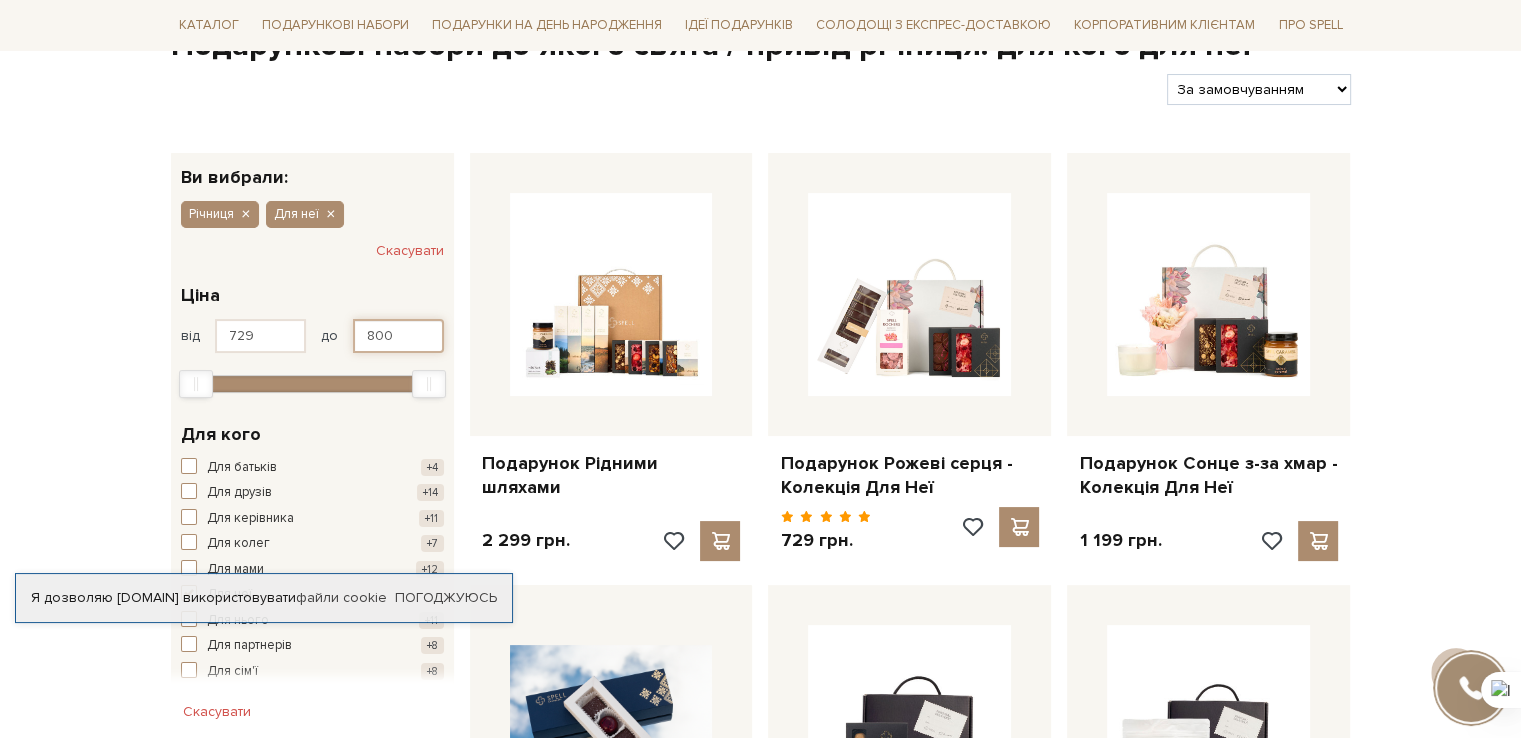 type on "[PRICE]" 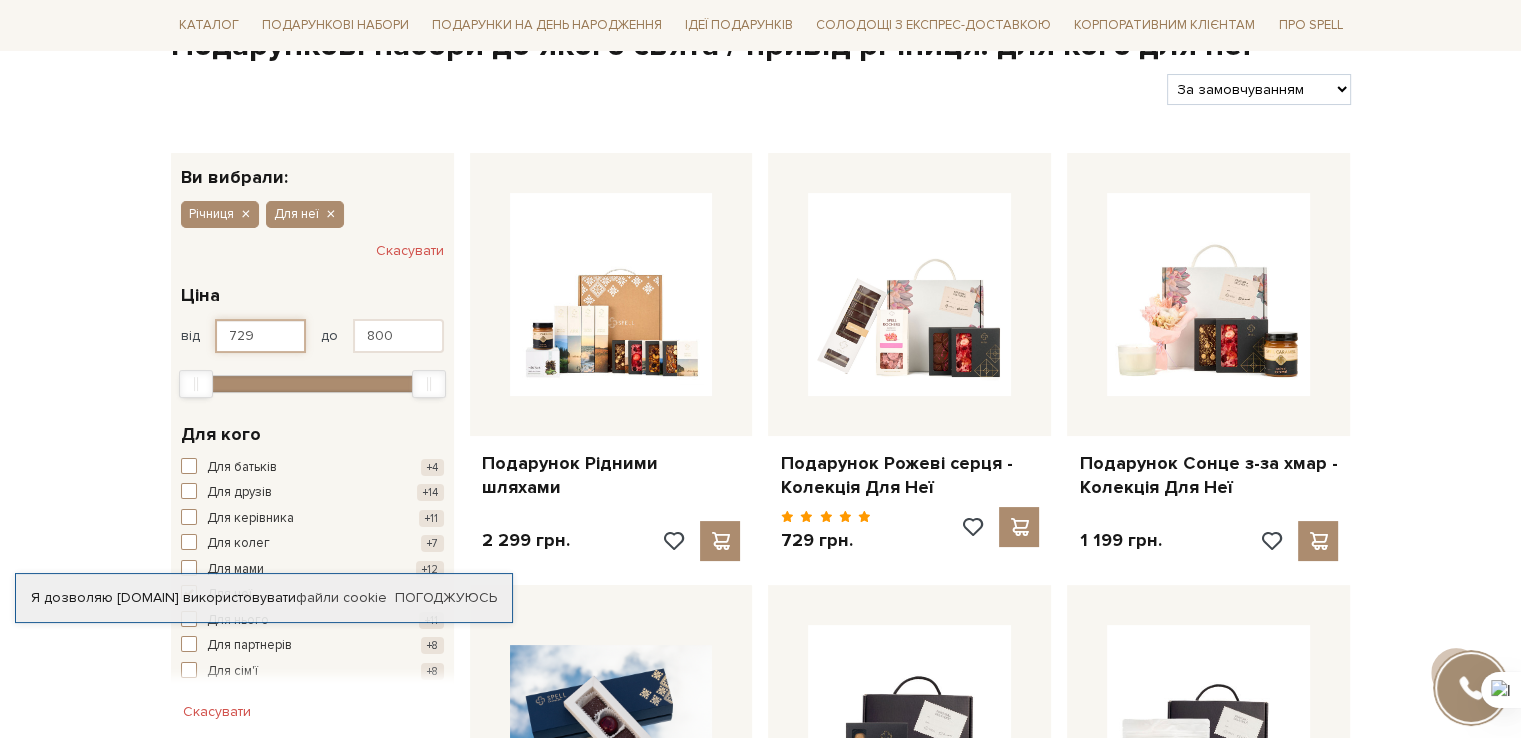 click on "[PRICE]" at bounding box center [260, 336] 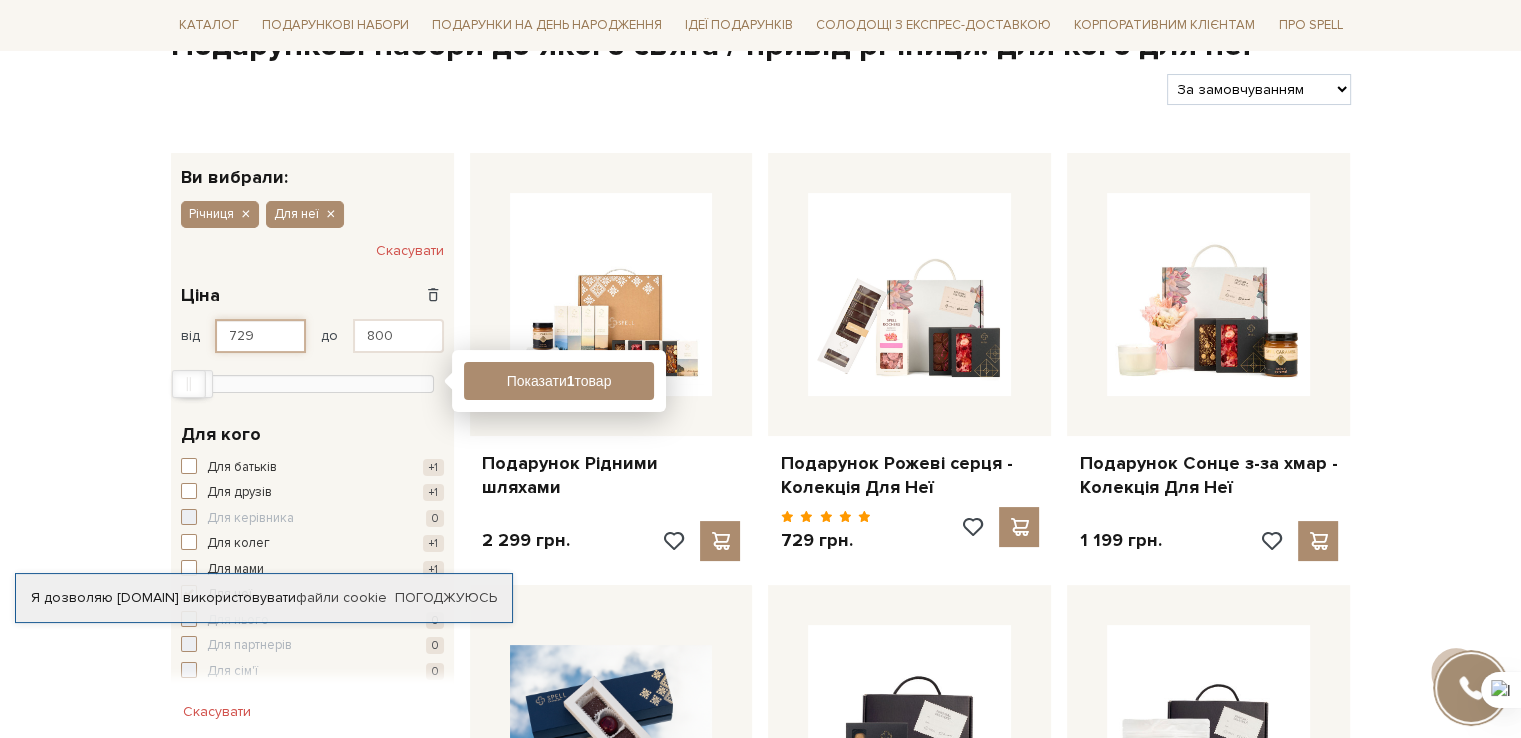 click on "[PRICE]" at bounding box center (260, 336) 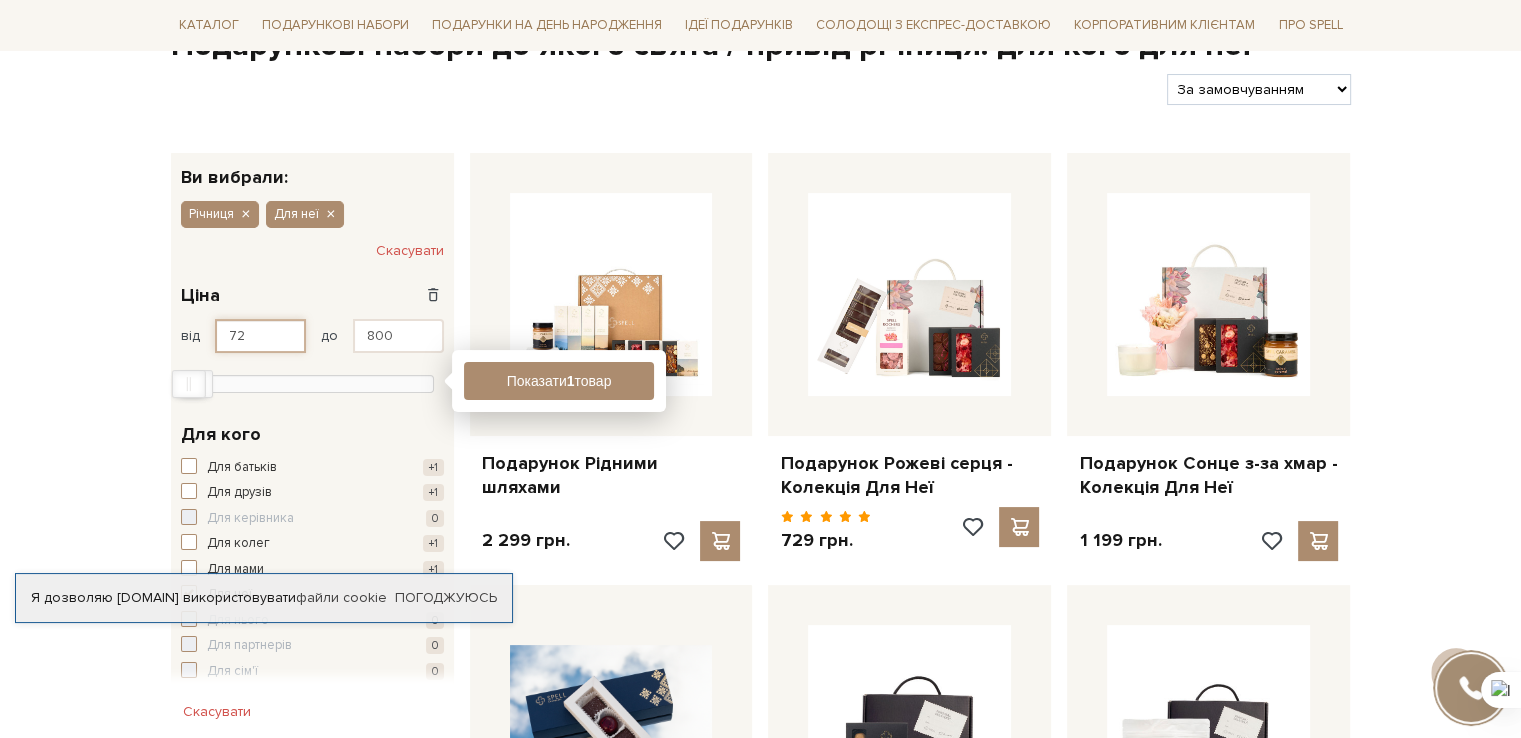 type on "7" 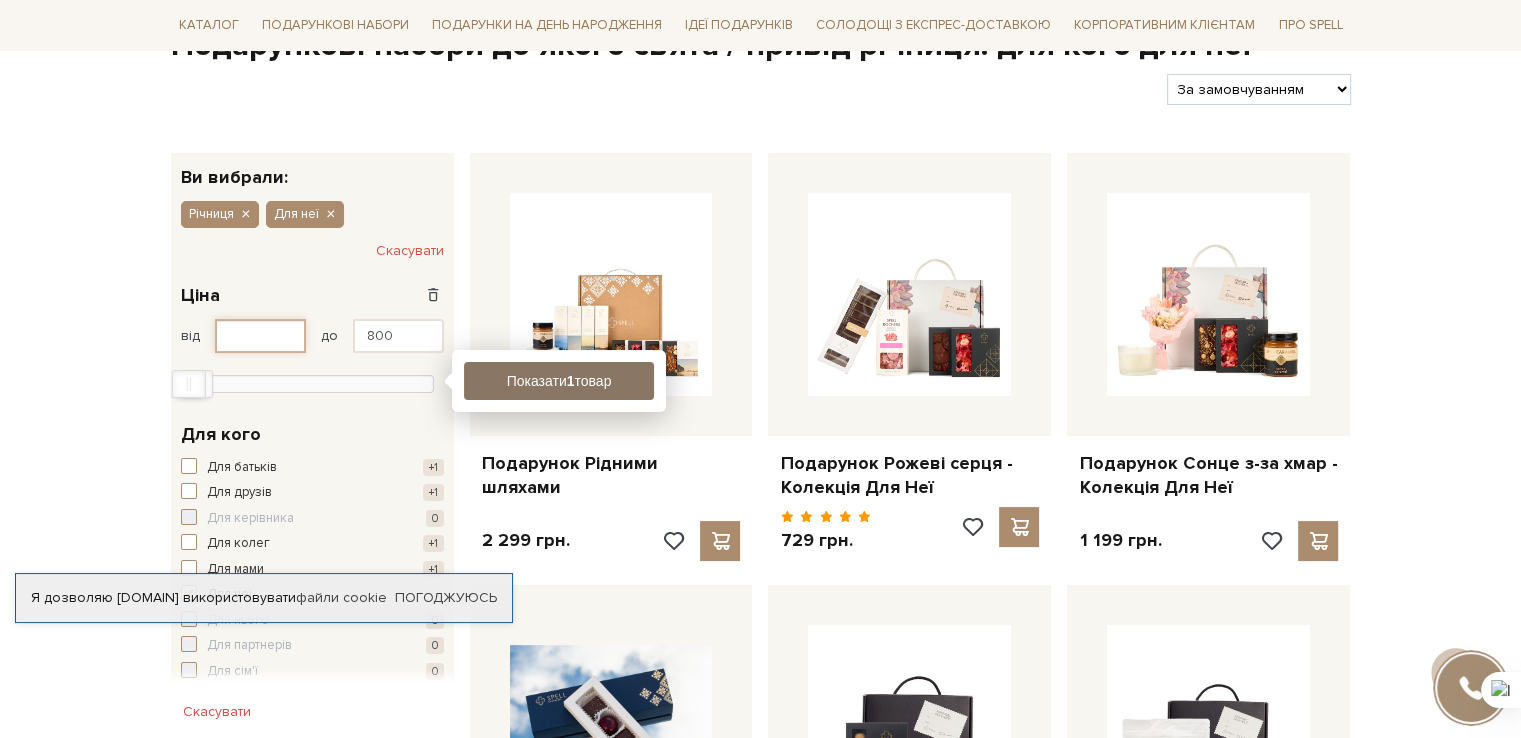 type 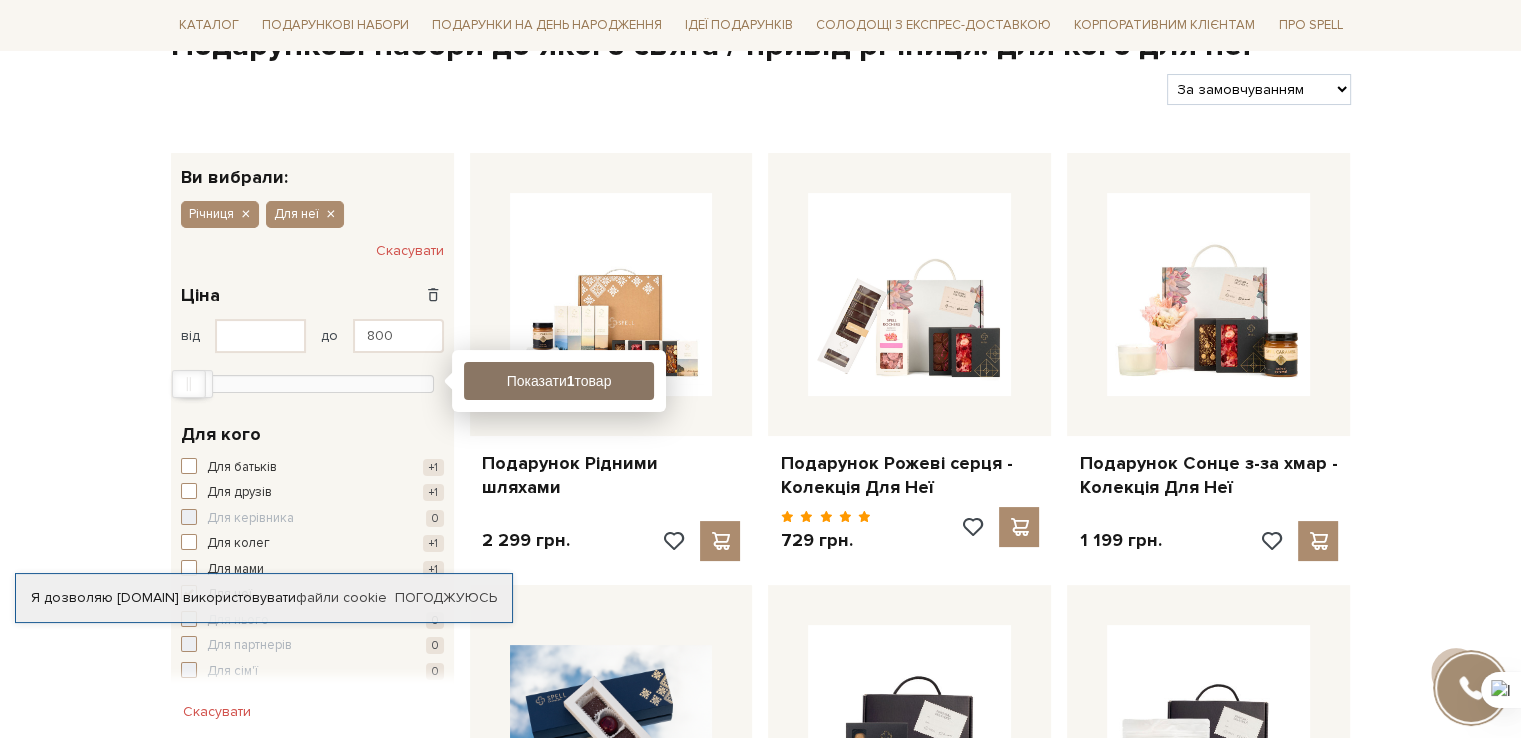 click on "Показати  1  товар" at bounding box center [559, 381] 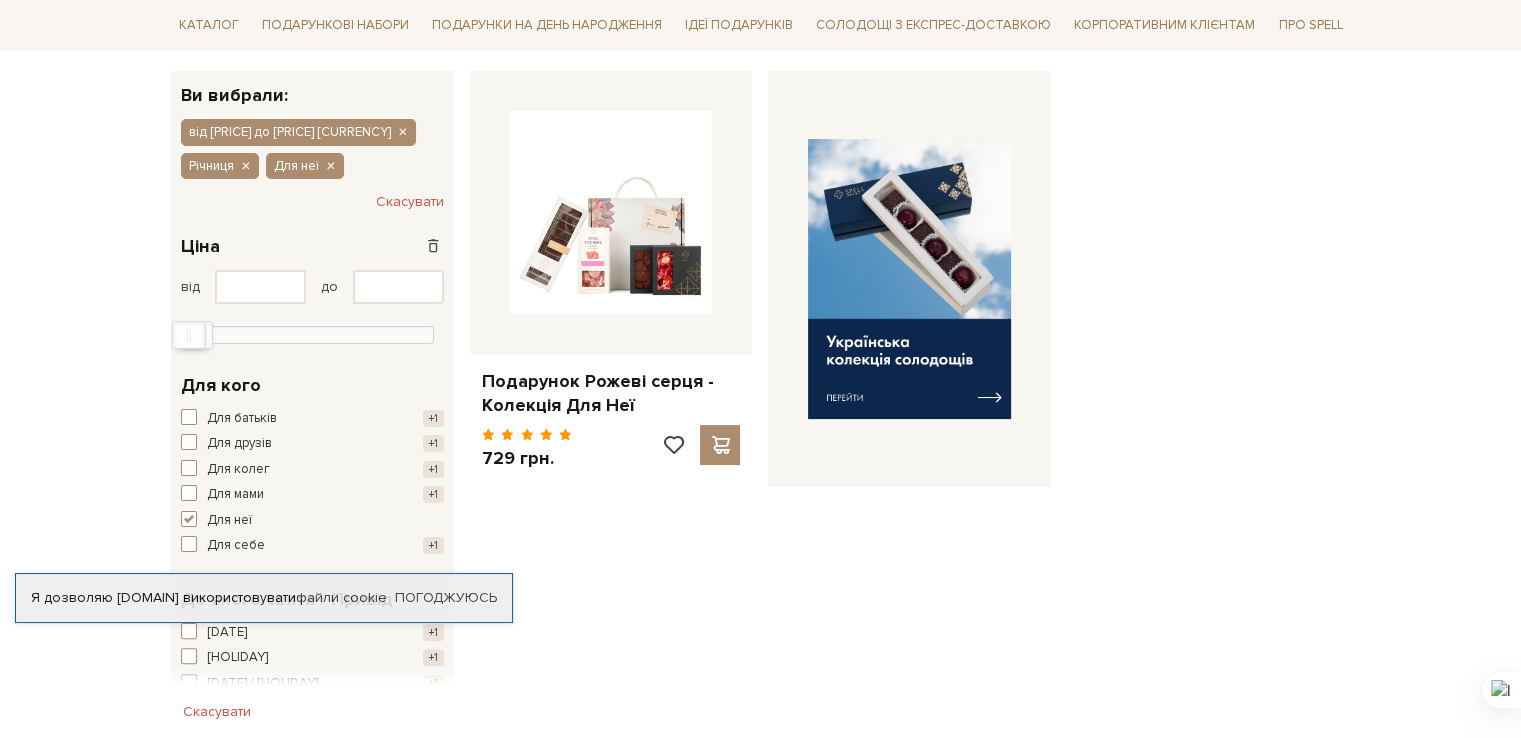 scroll, scrollTop: 0, scrollLeft: 0, axis: both 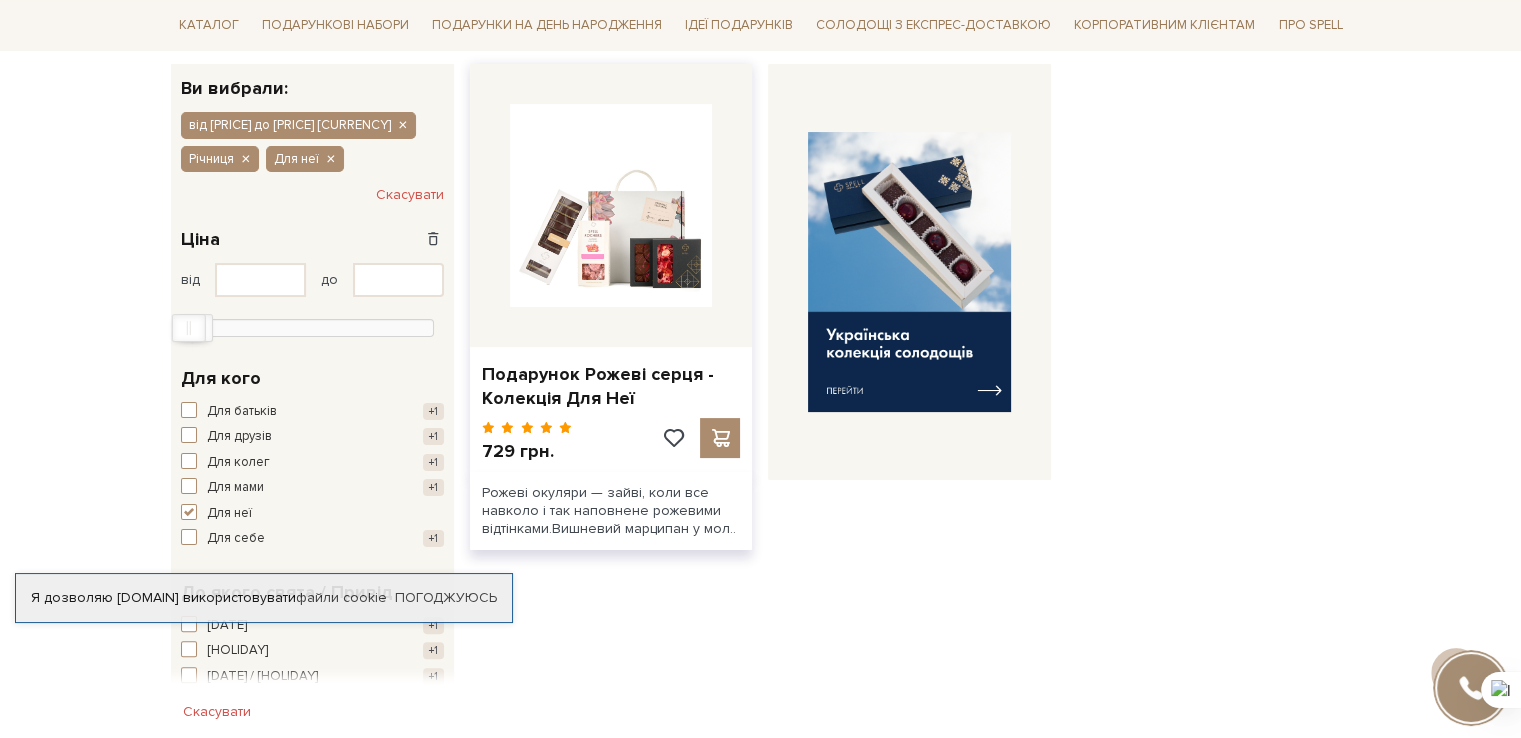 click on "729 грн." at bounding box center (611, 445) 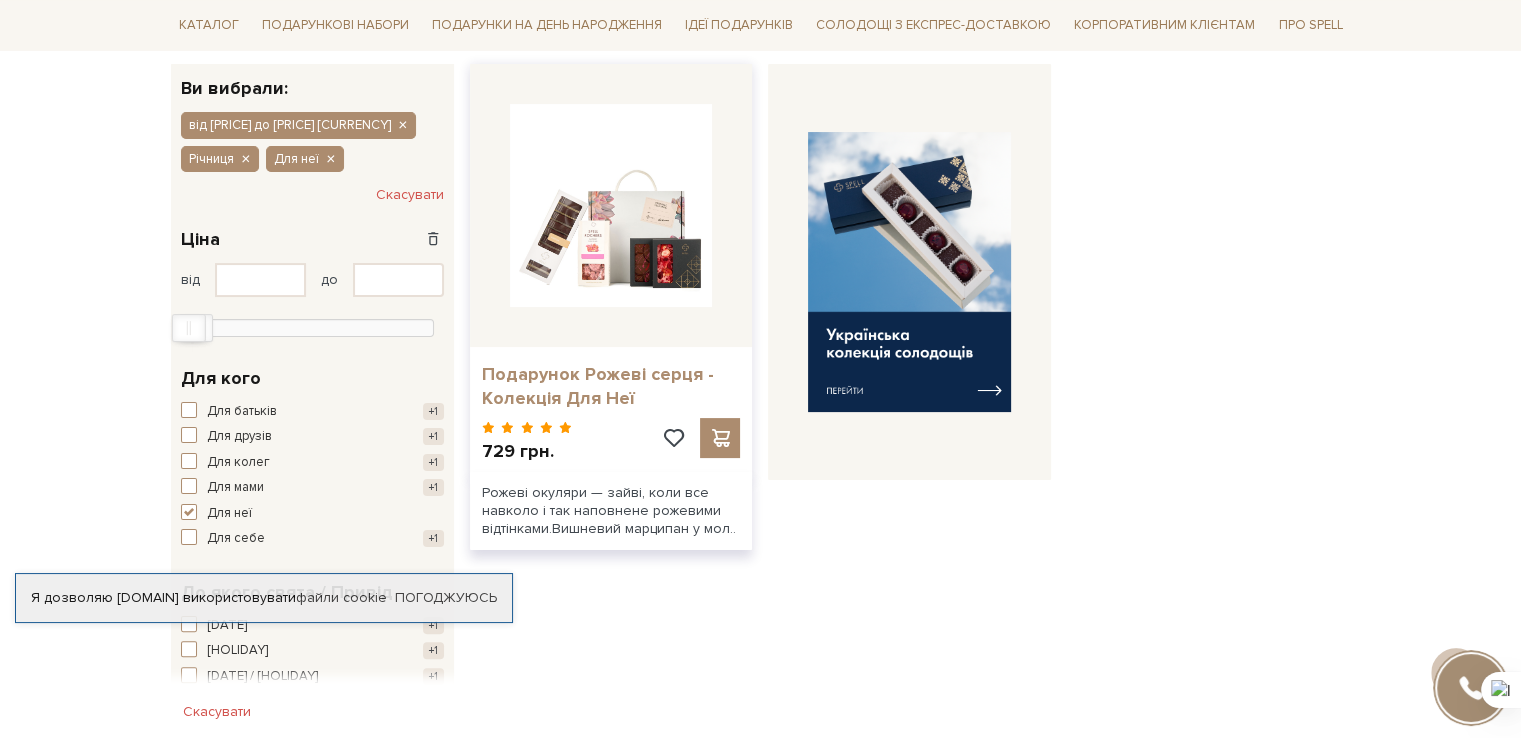 click on "Подарунок Рожеві серця - Колекція Для Неї" at bounding box center (611, 386) 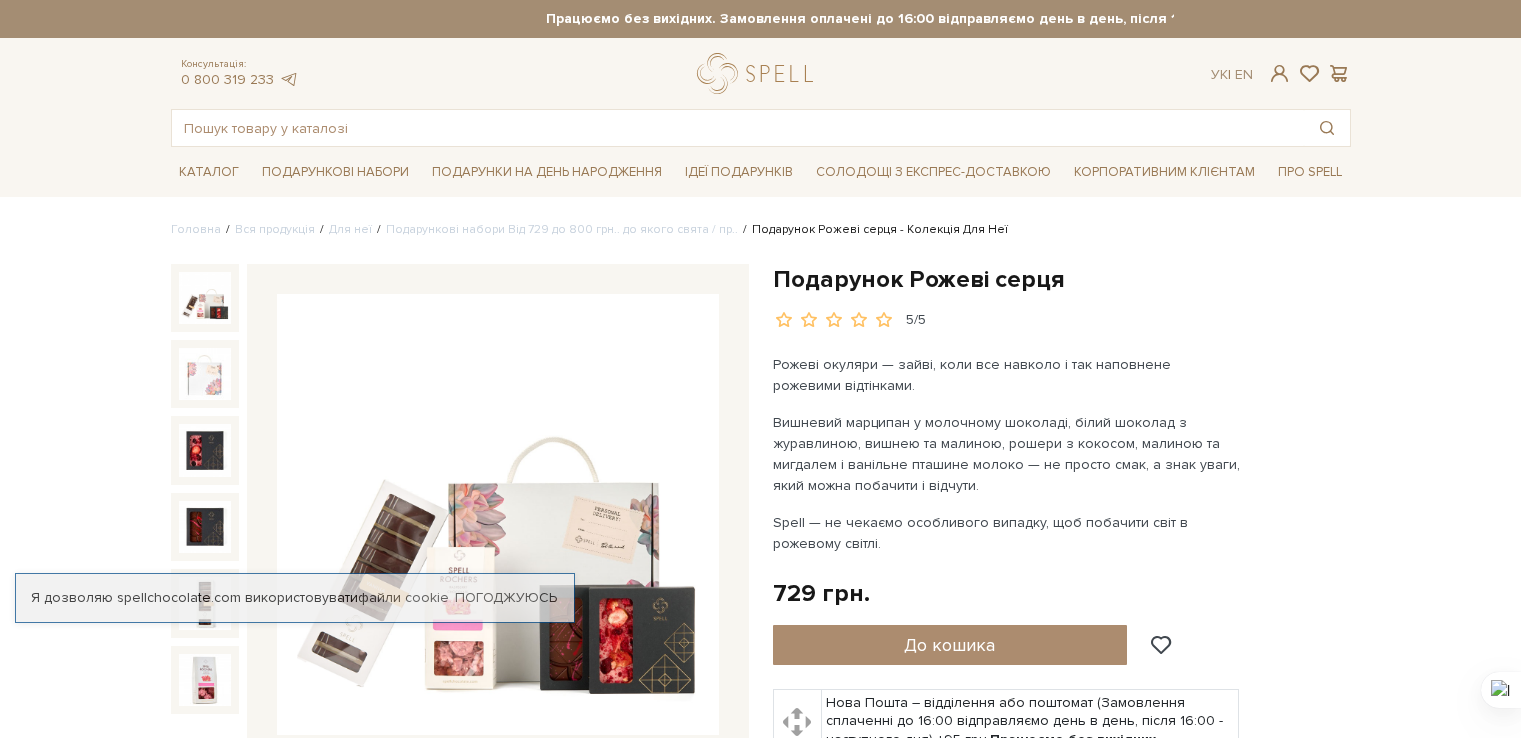 scroll, scrollTop: 0, scrollLeft: 0, axis: both 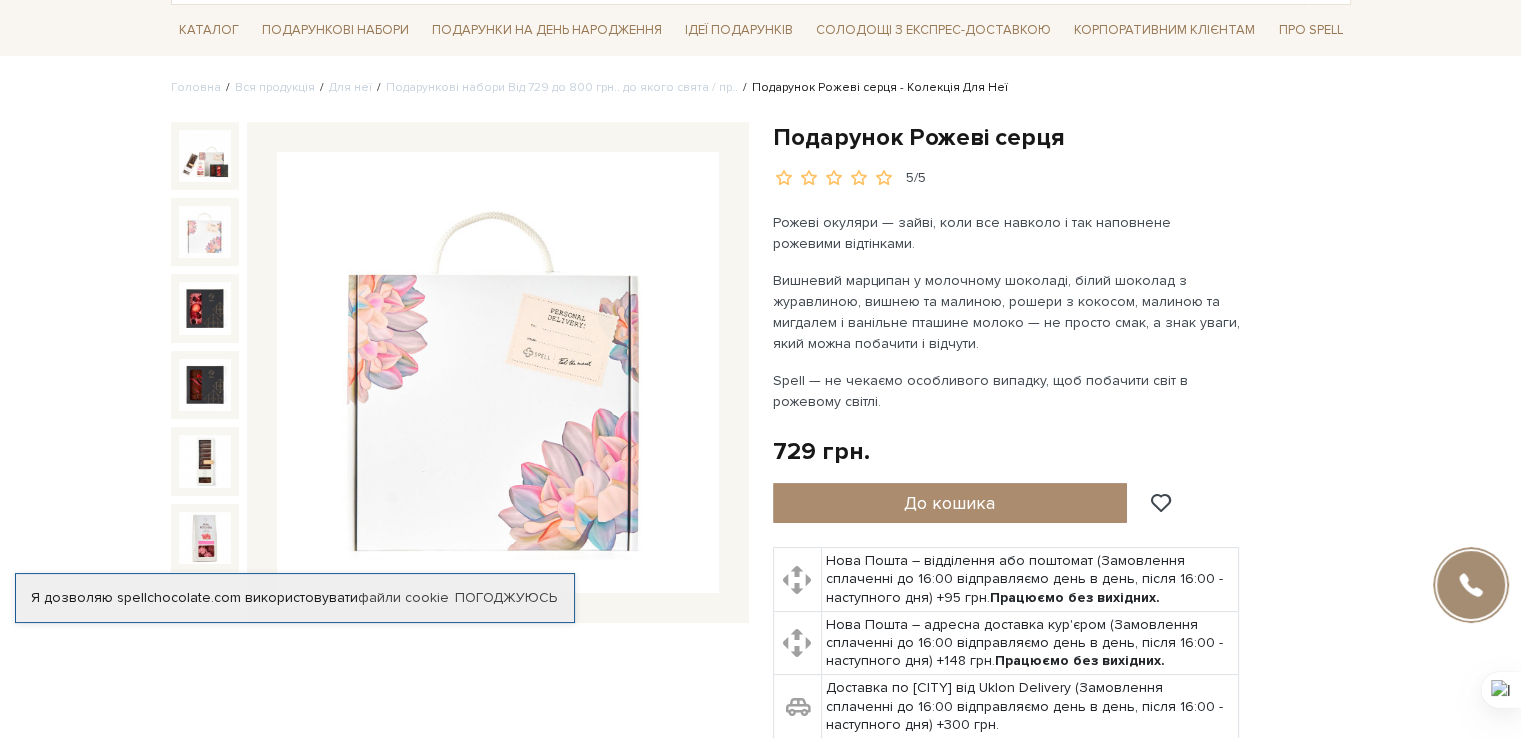 click at bounding box center [205, 232] 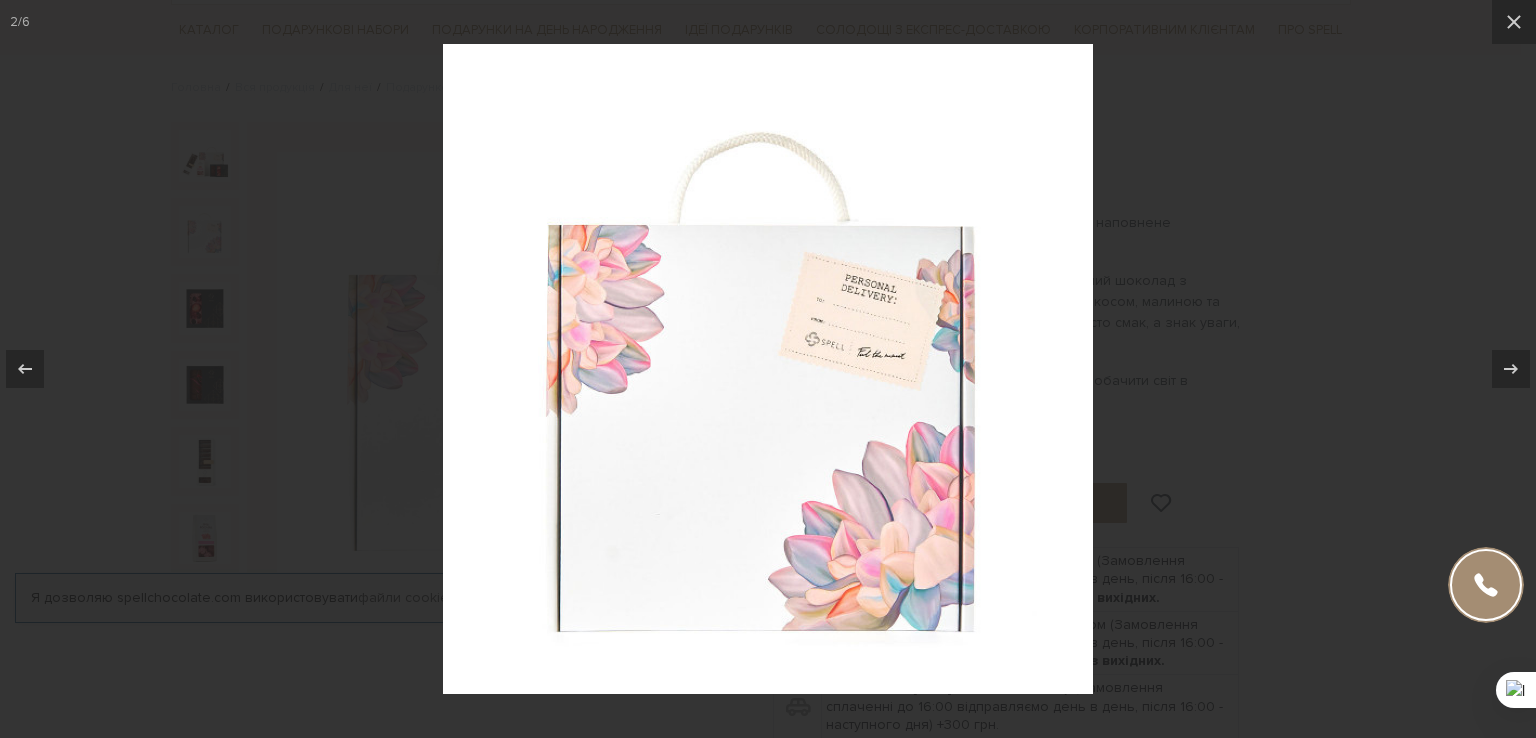 click at bounding box center [768, 369] 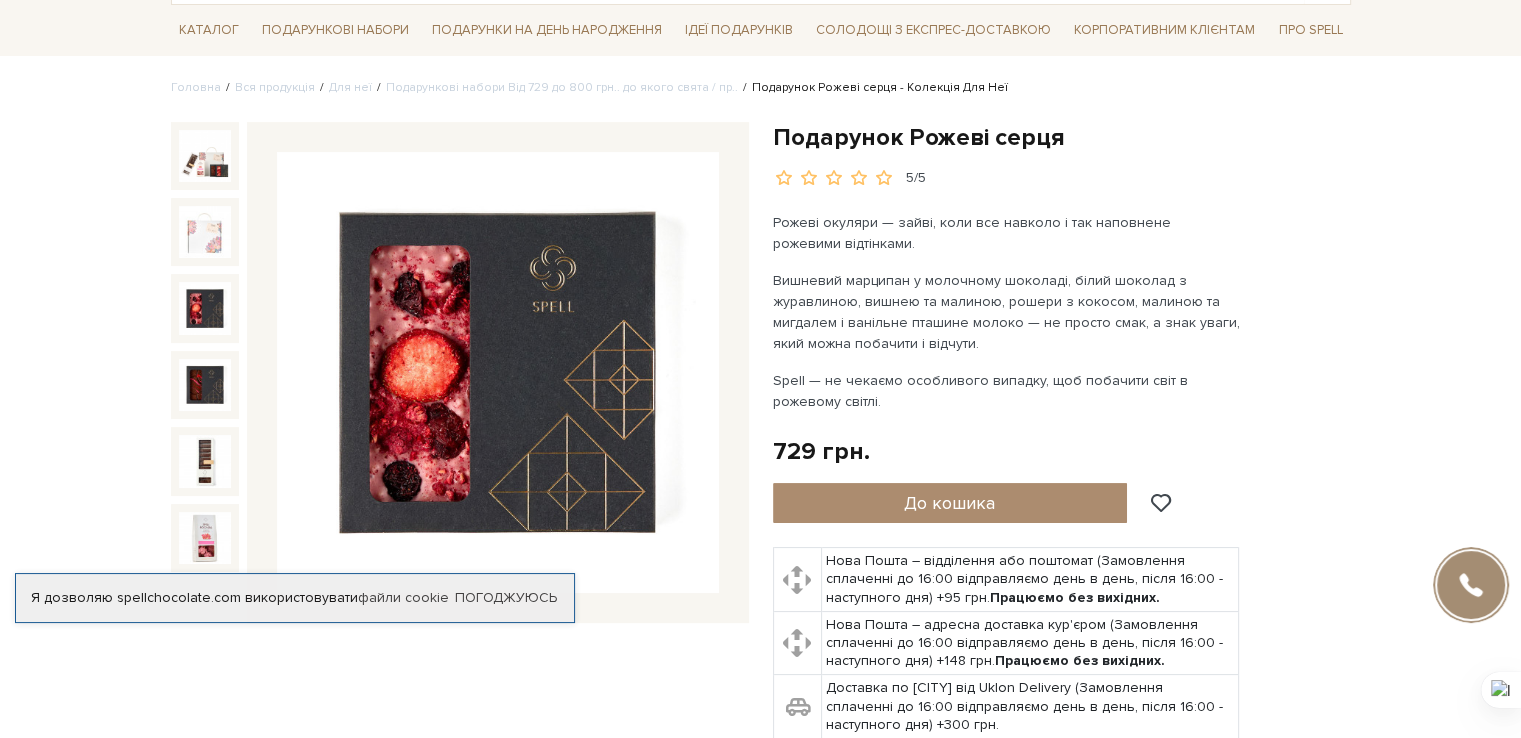 click at bounding box center (205, 308) 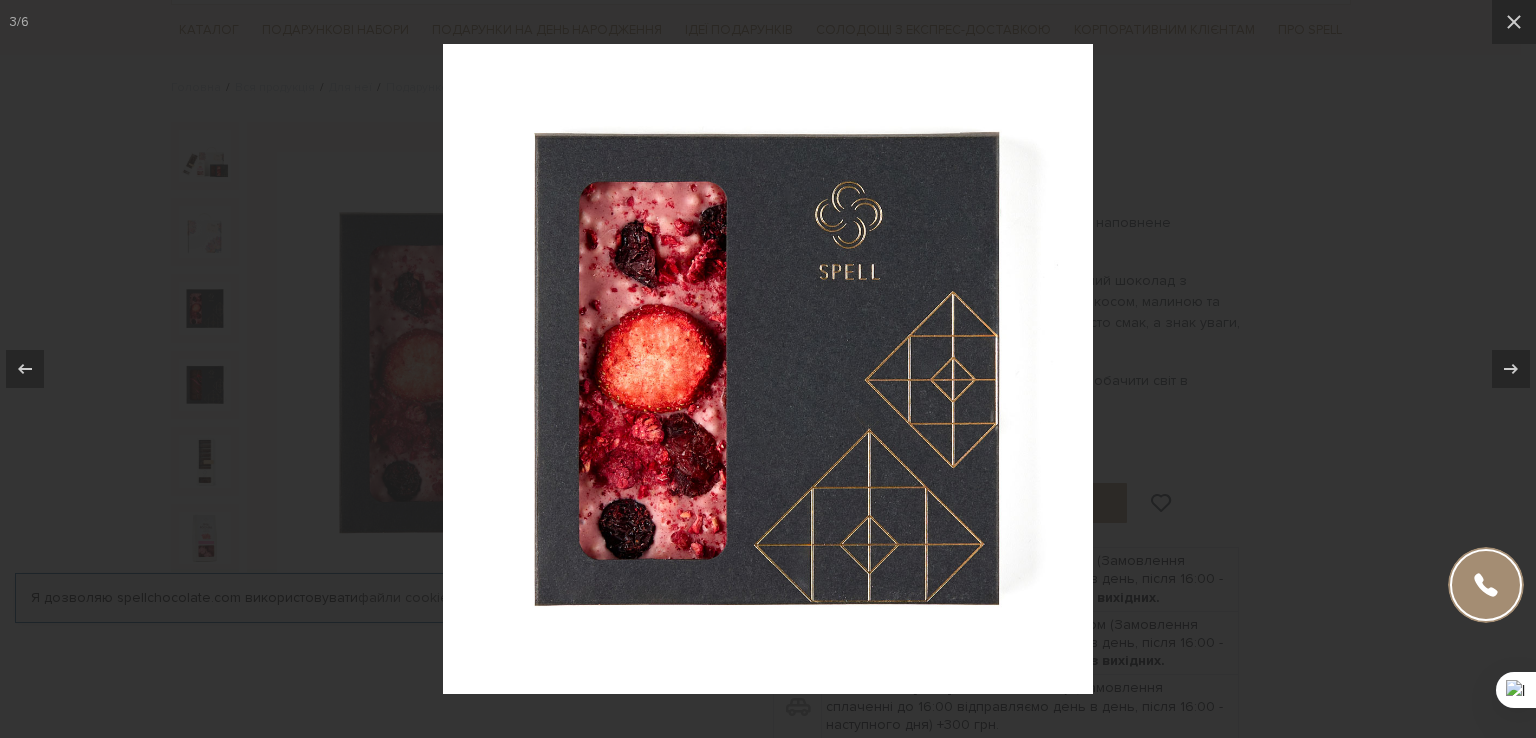 click at bounding box center (768, 369) 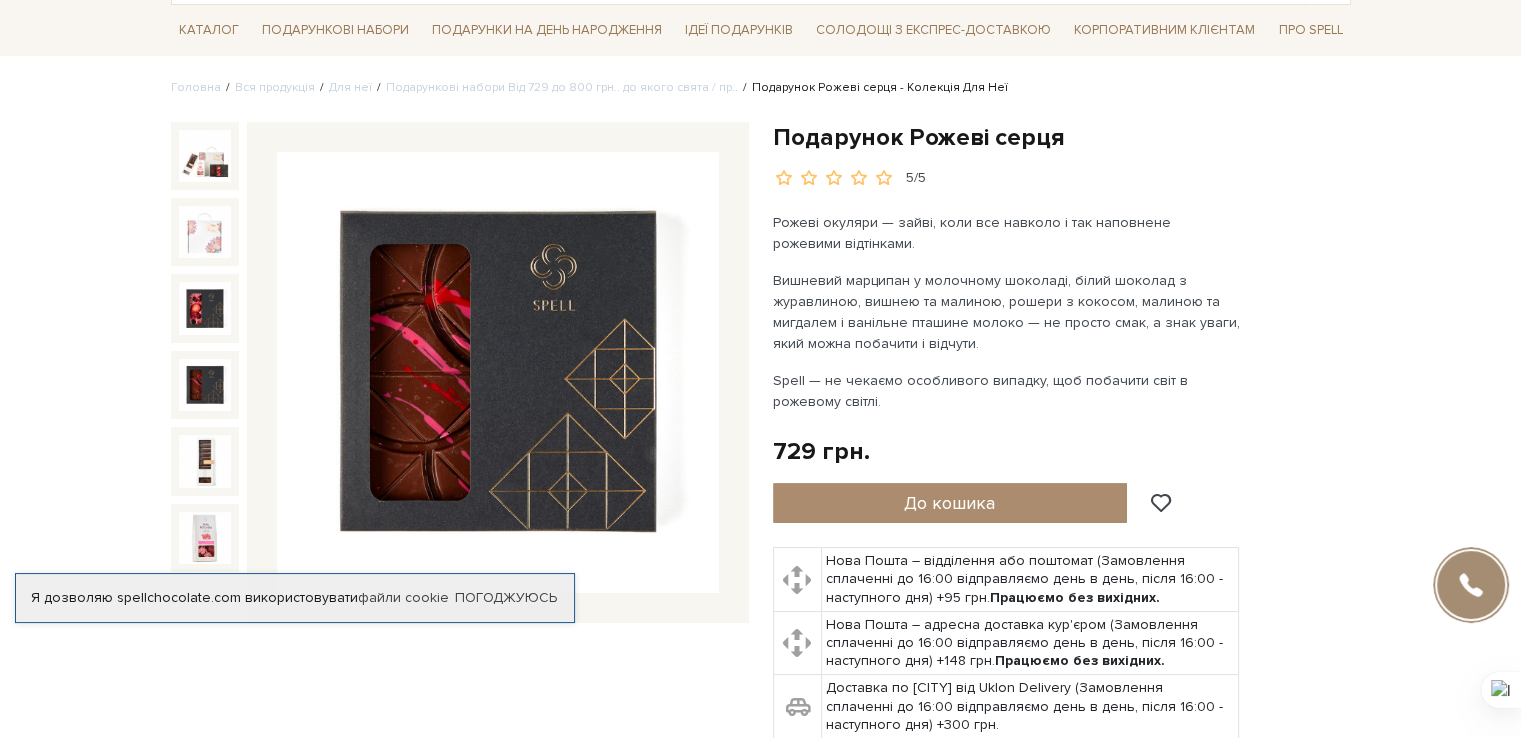 click at bounding box center [205, 385] 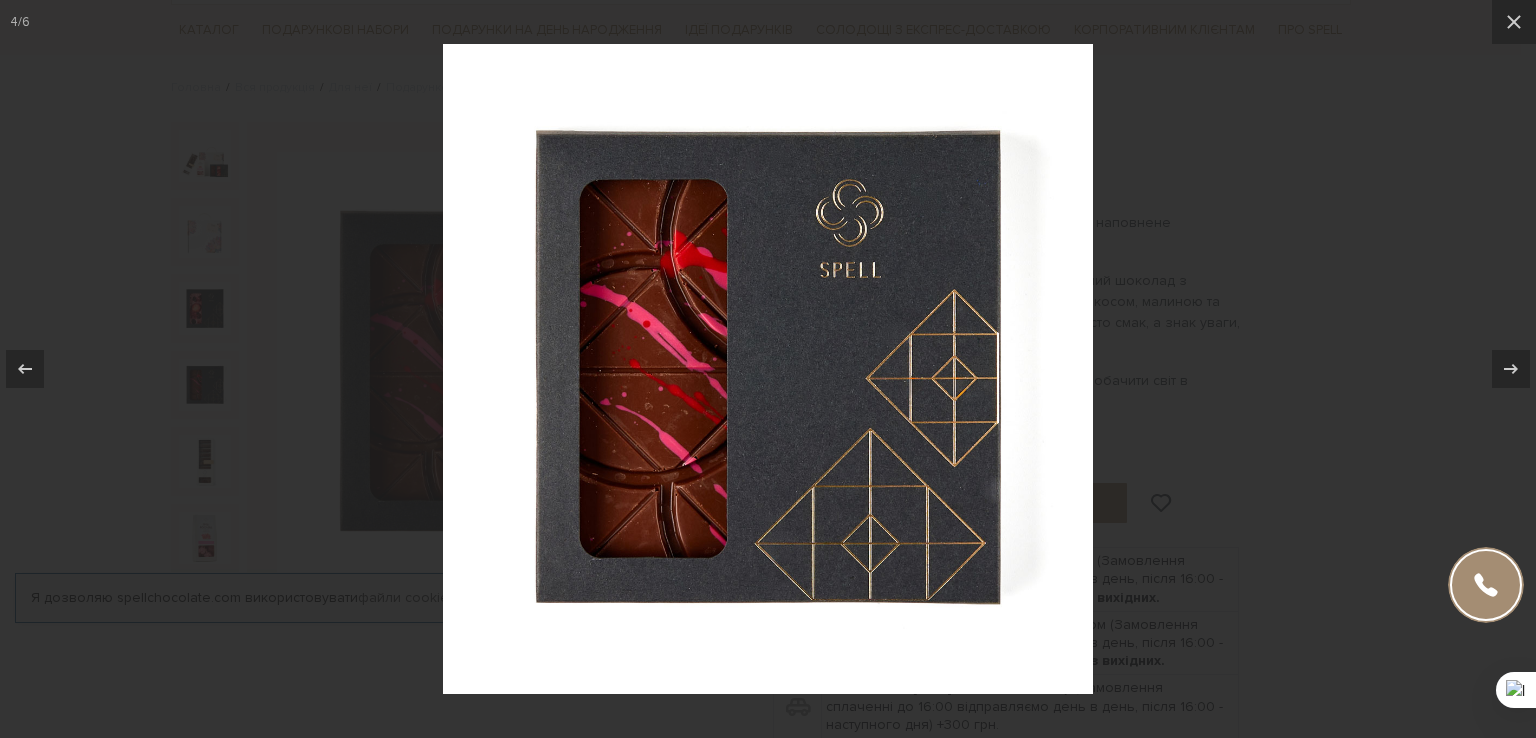 click at bounding box center [768, 369] 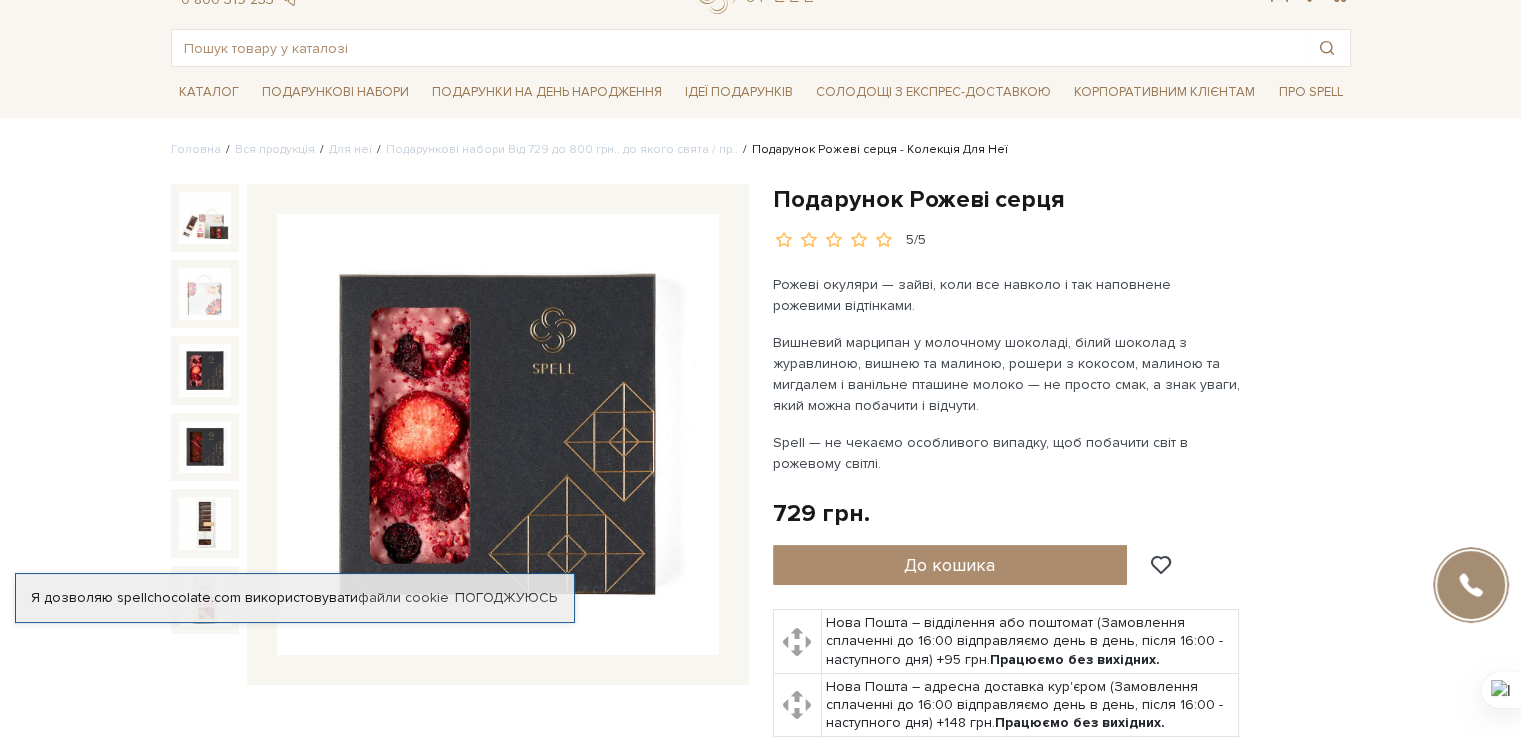 scroll, scrollTop: 0, scrollLeft: 0, axis: both 